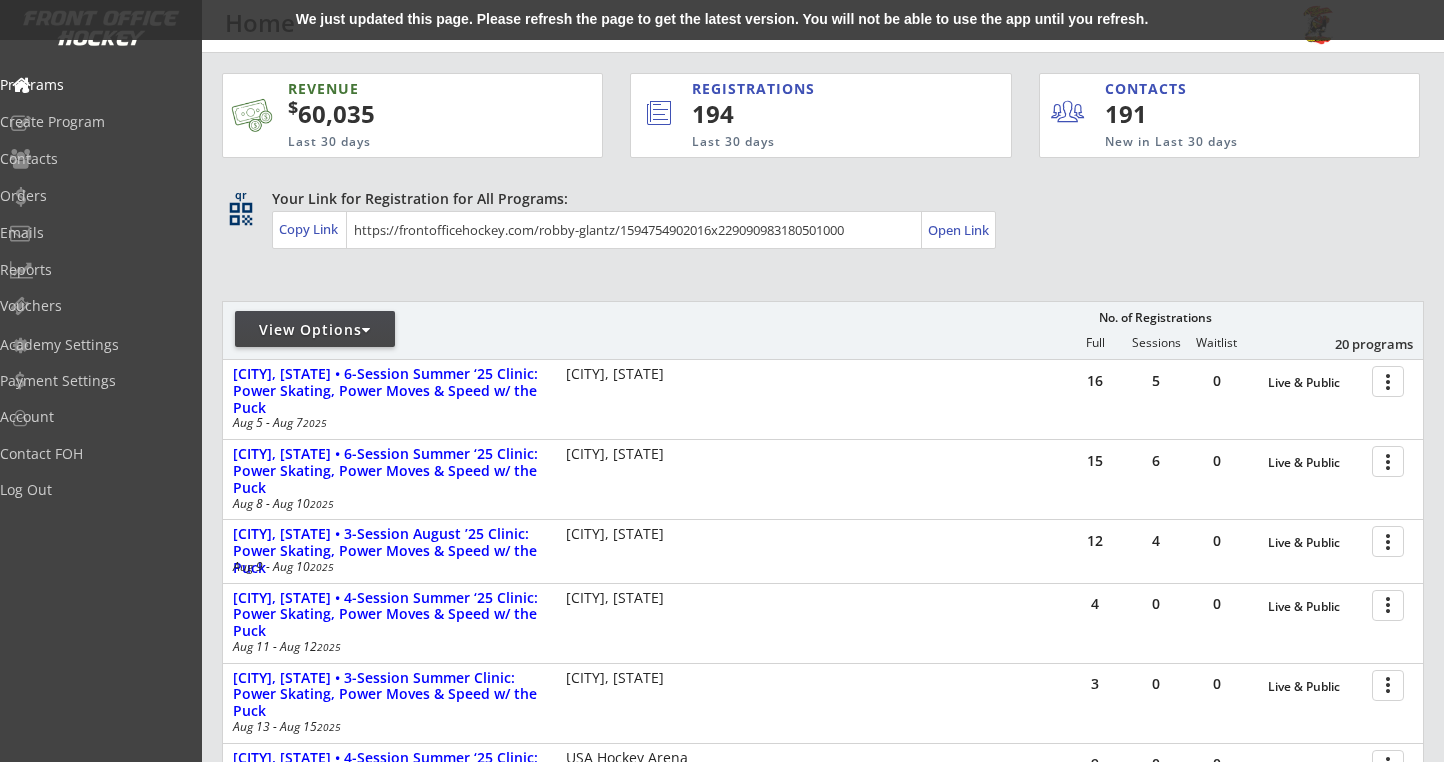 scroll, scrollTop: 0, scrollLeft: 0, axis: both 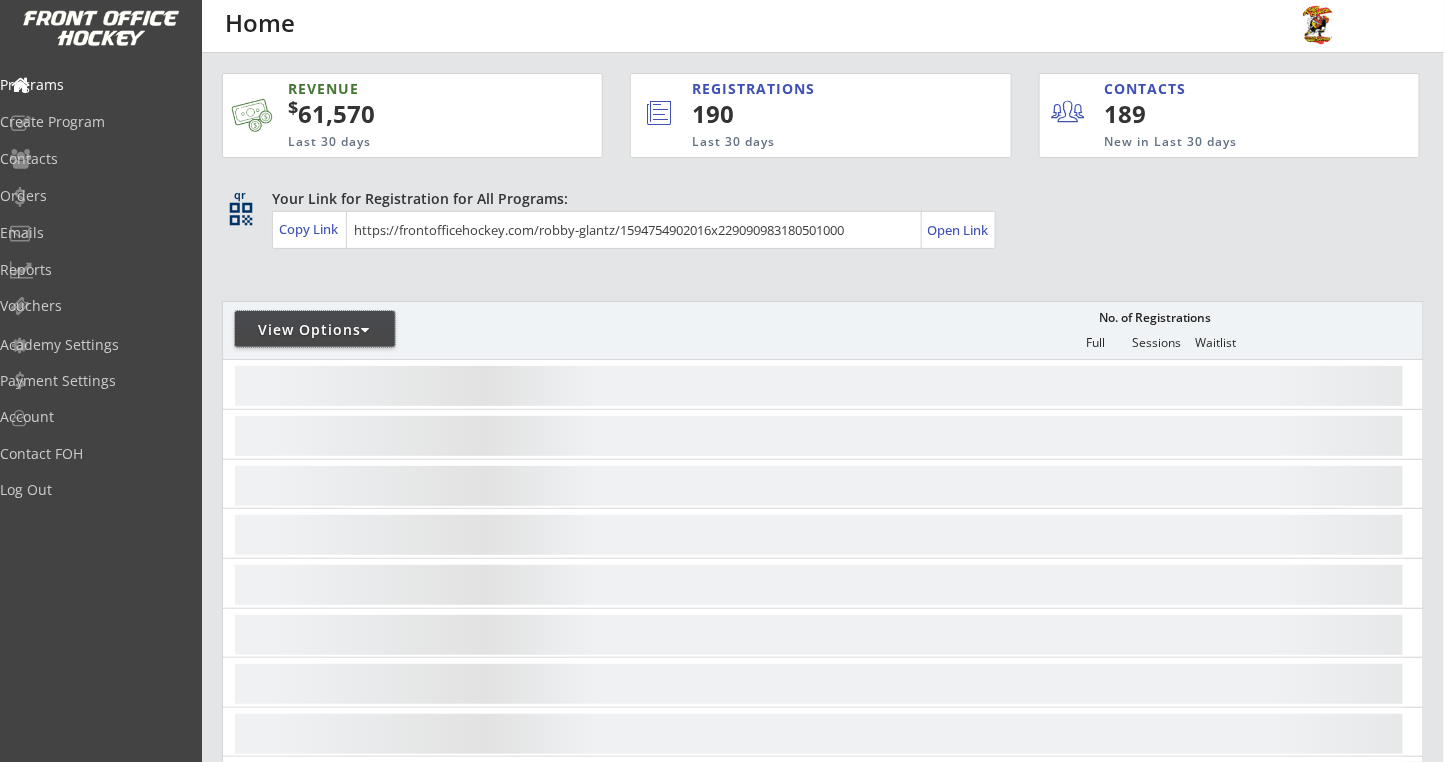 click at bounding box center (366, 330) 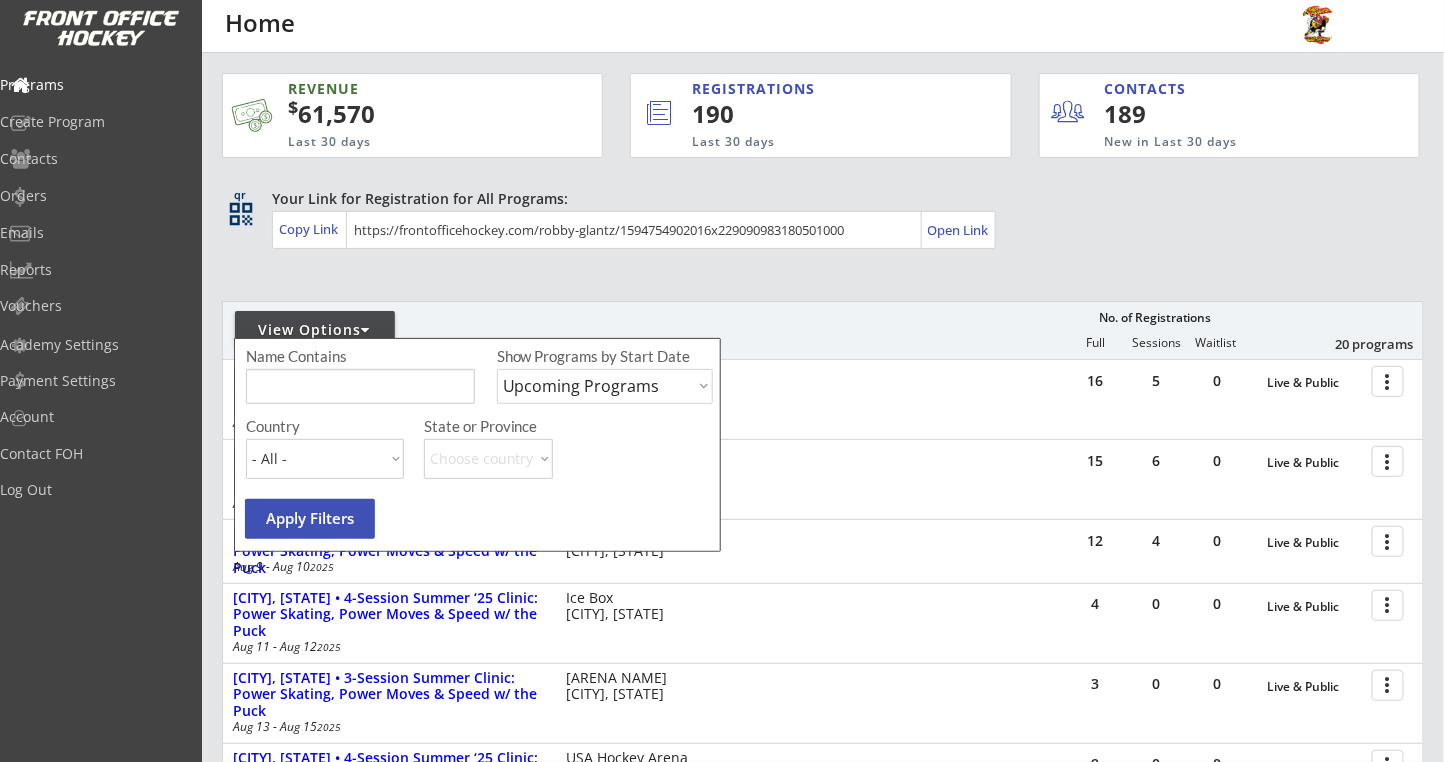 click on "Upcoming Programs Past Programs Specific Date Range" at bounding box center (605, 386) 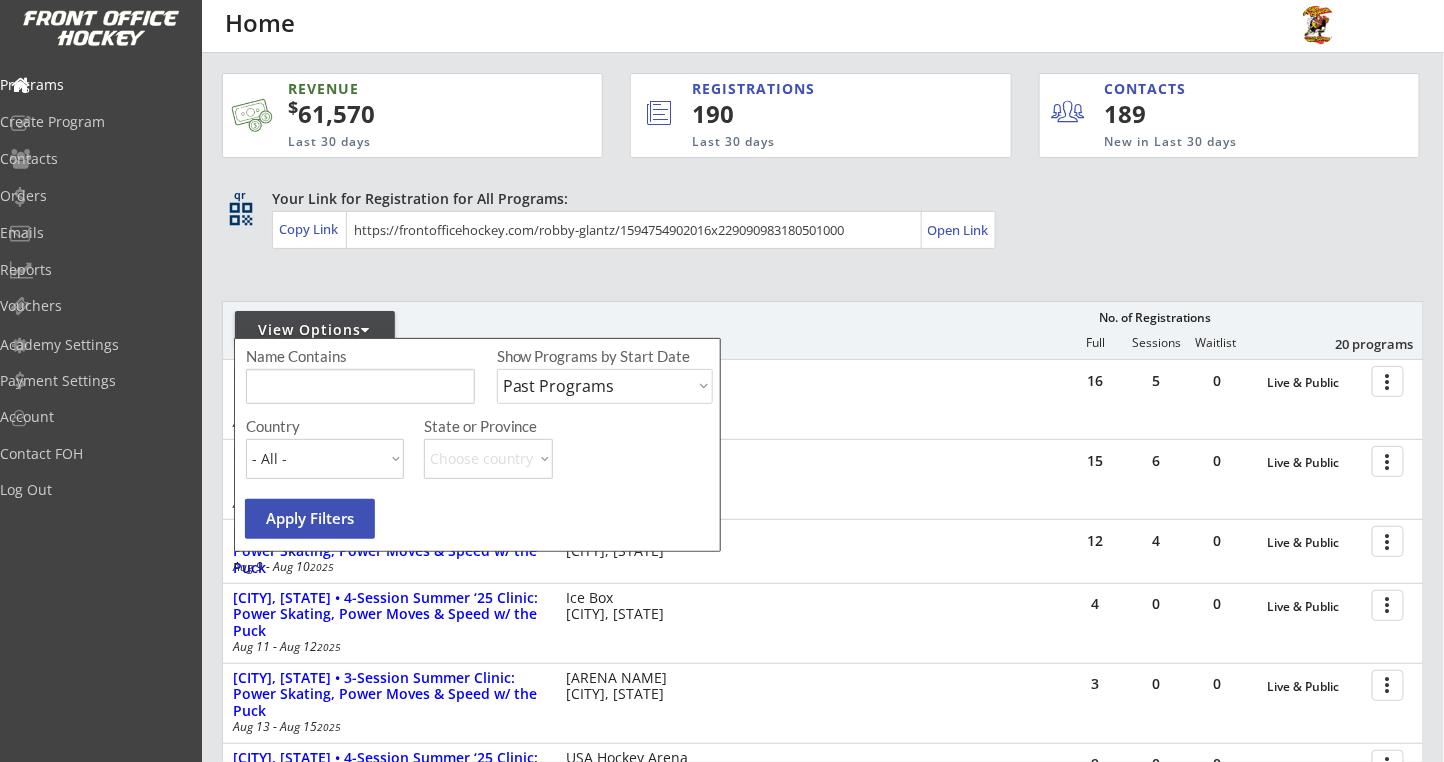 click on "Upcoming Programs Past Programs Specific Date Range" at bounding box center (605, 386) 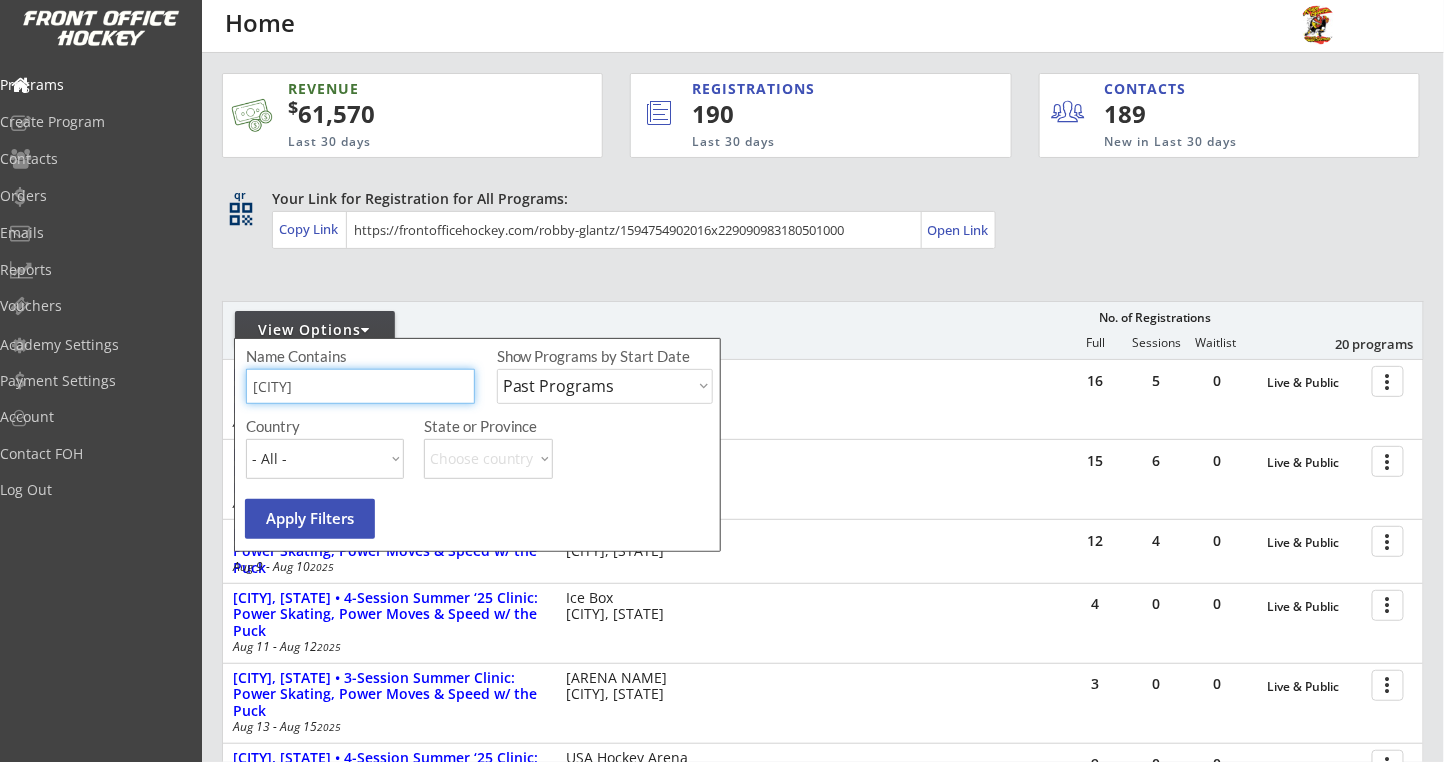 type on "plymouth" 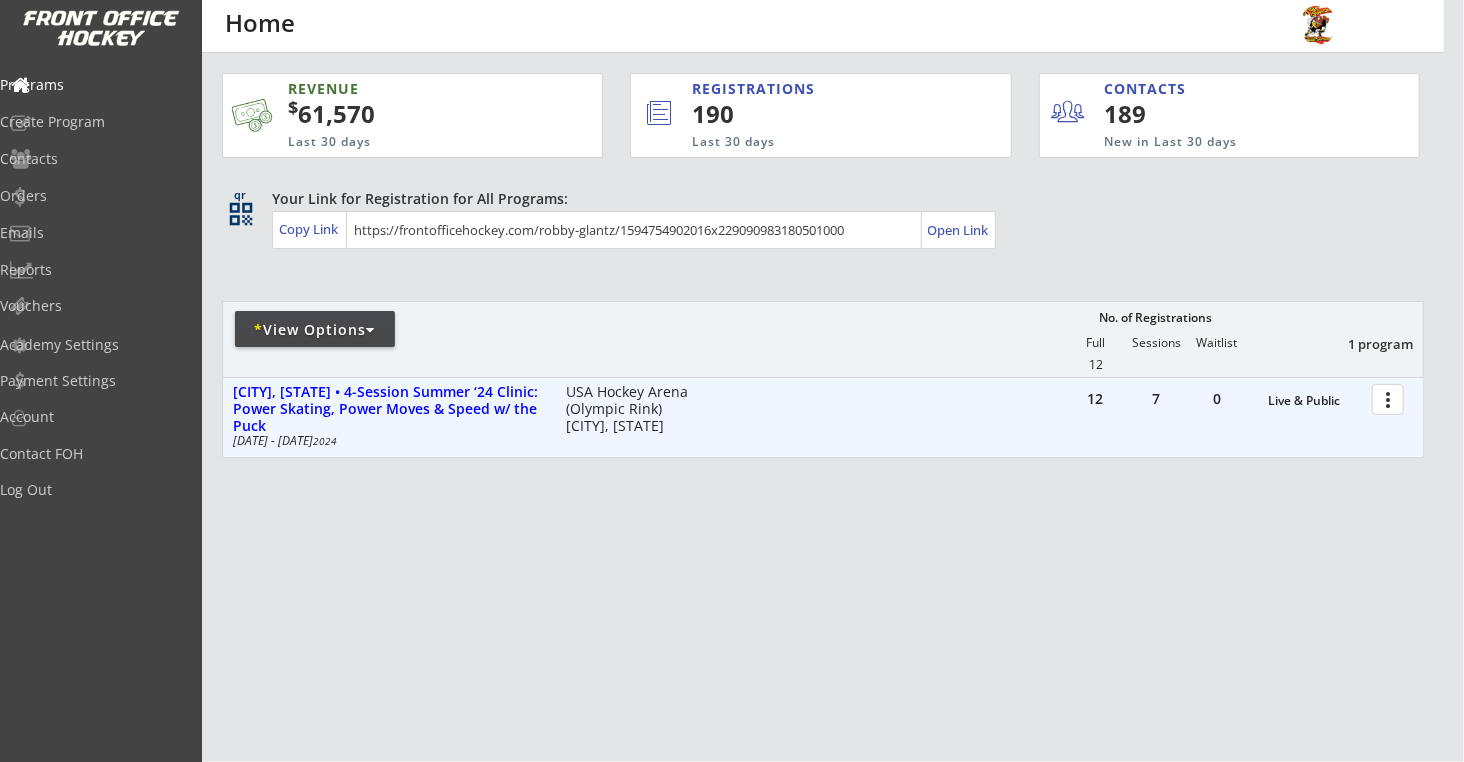 click at bounding box center (1391, 398) 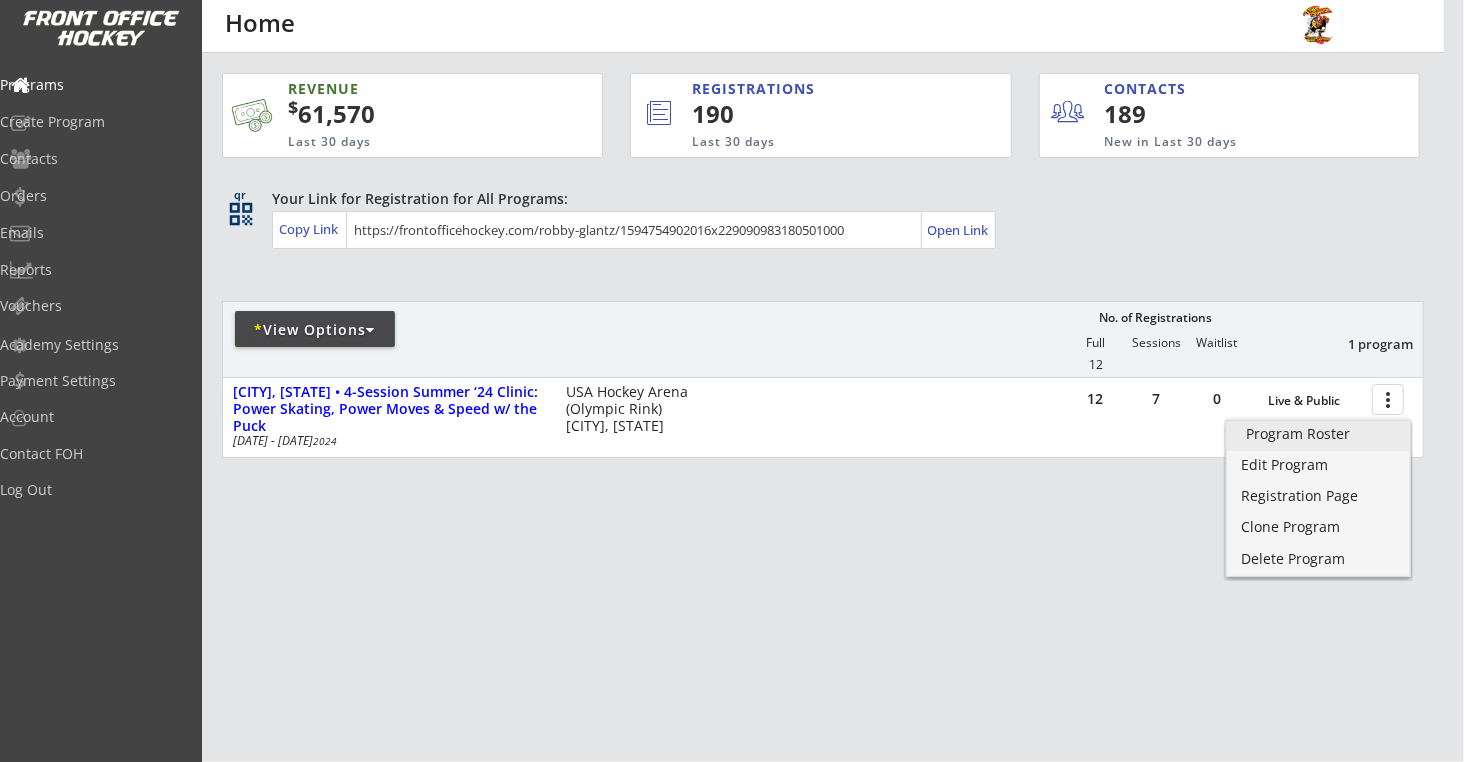 click on "Program Roster" at bounding box center (1318, 434) 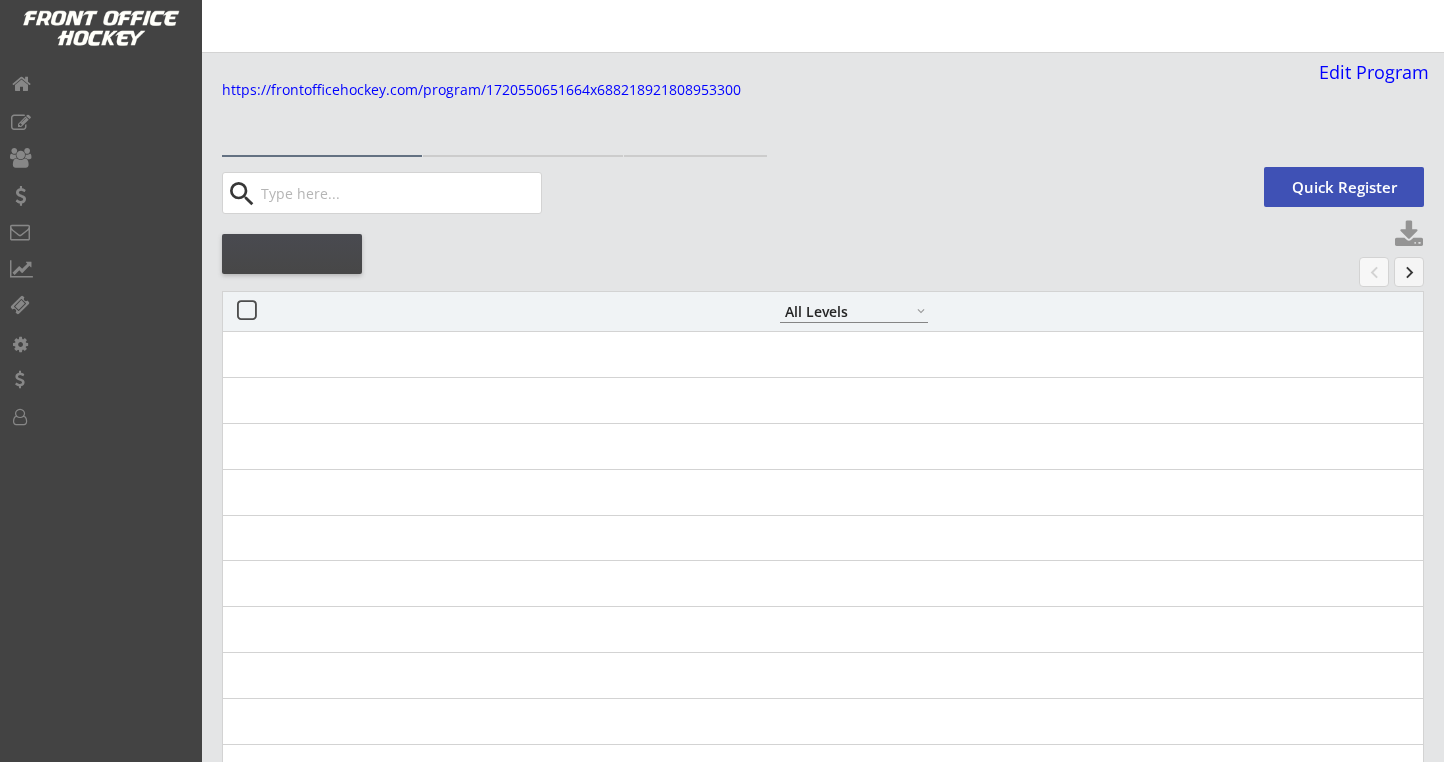 select on ""All Levels"" 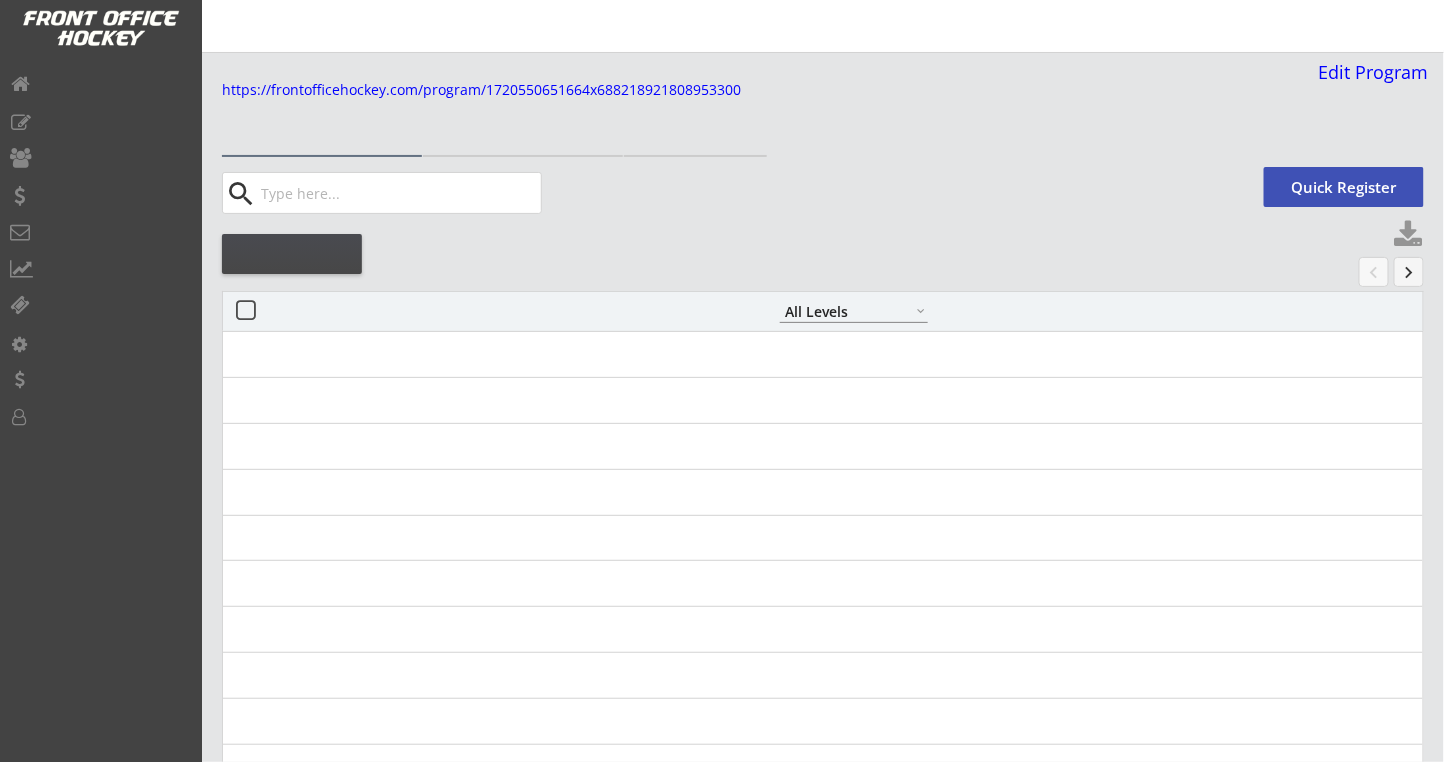 scroll, scrollTop: 0, scrollLeft: 0, axis: both 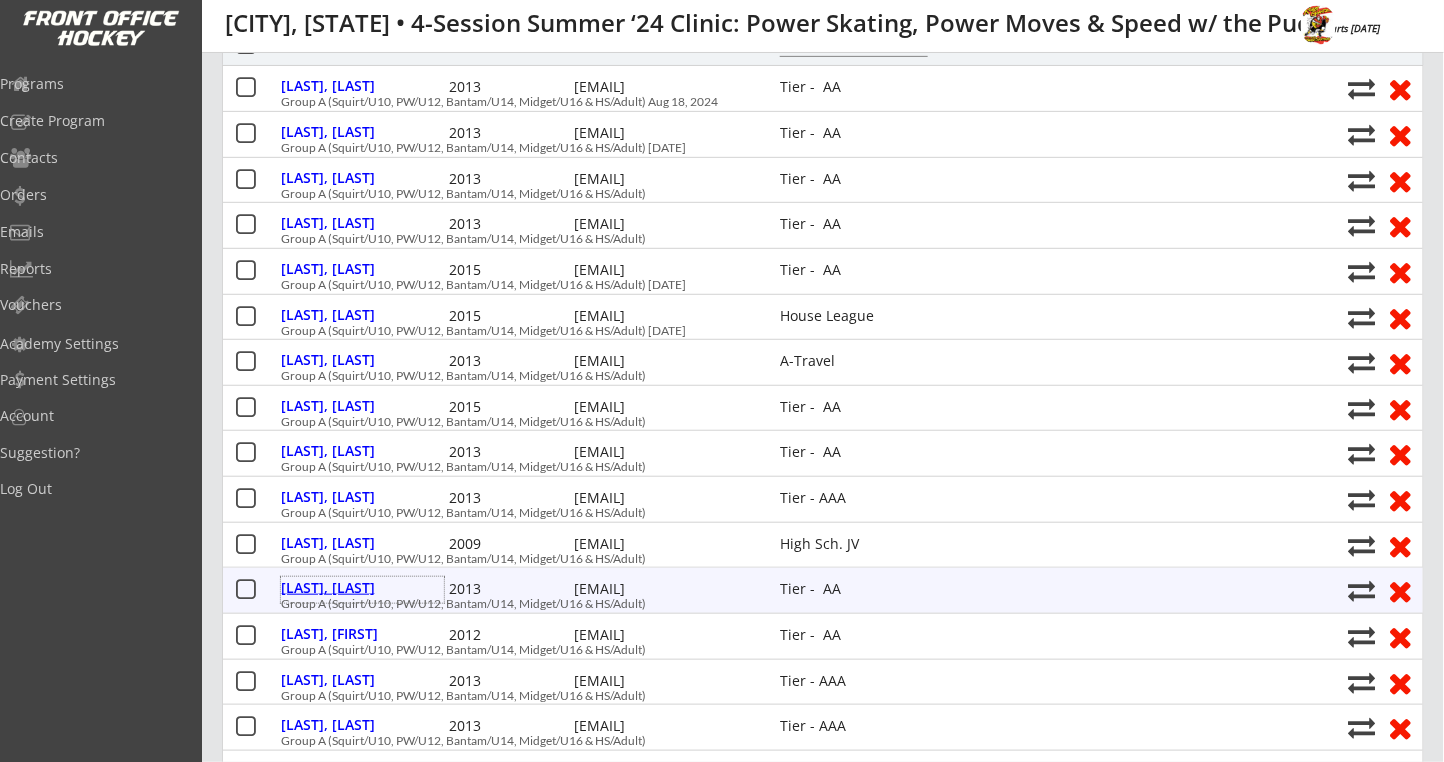 click on "Gunn, Garrett" at bounding box center [362, 588] 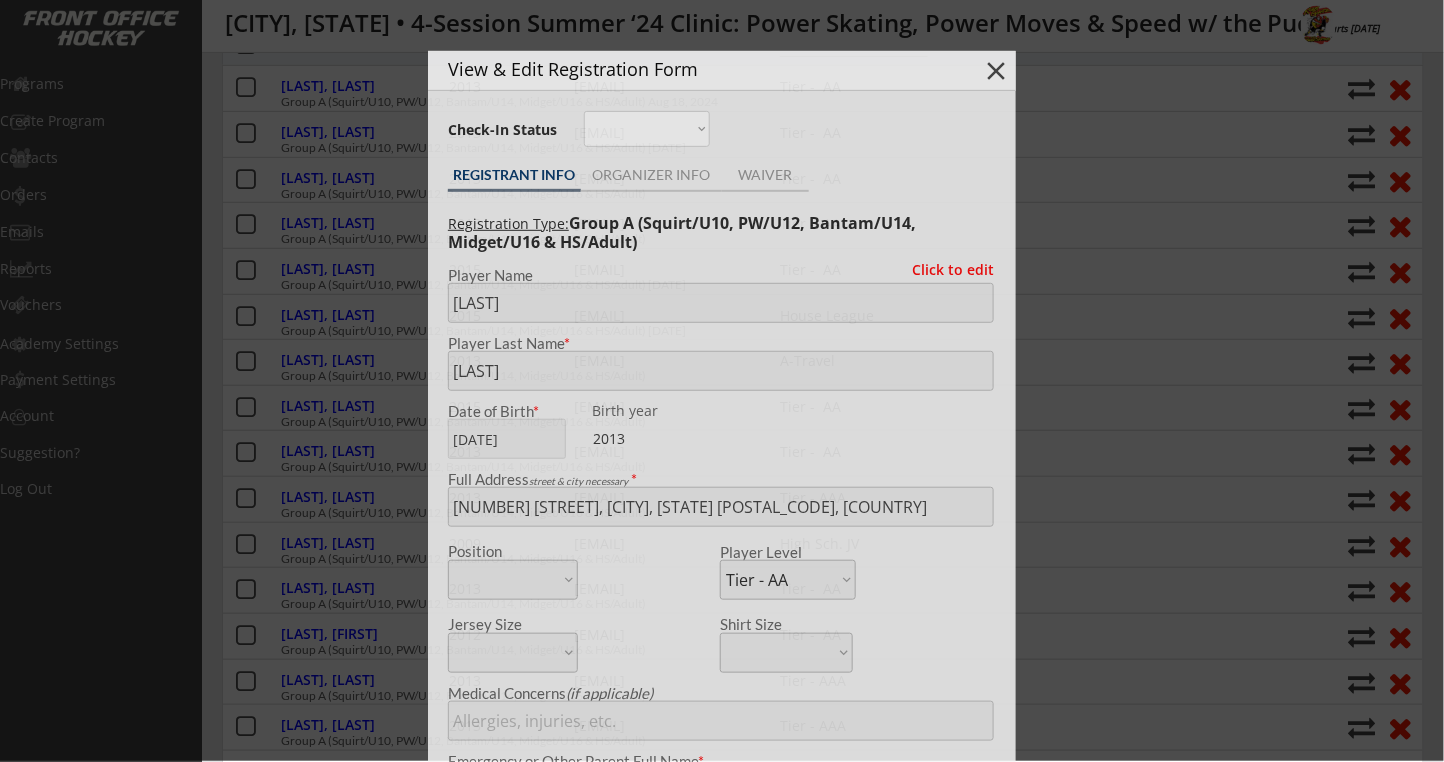 type on "Male" 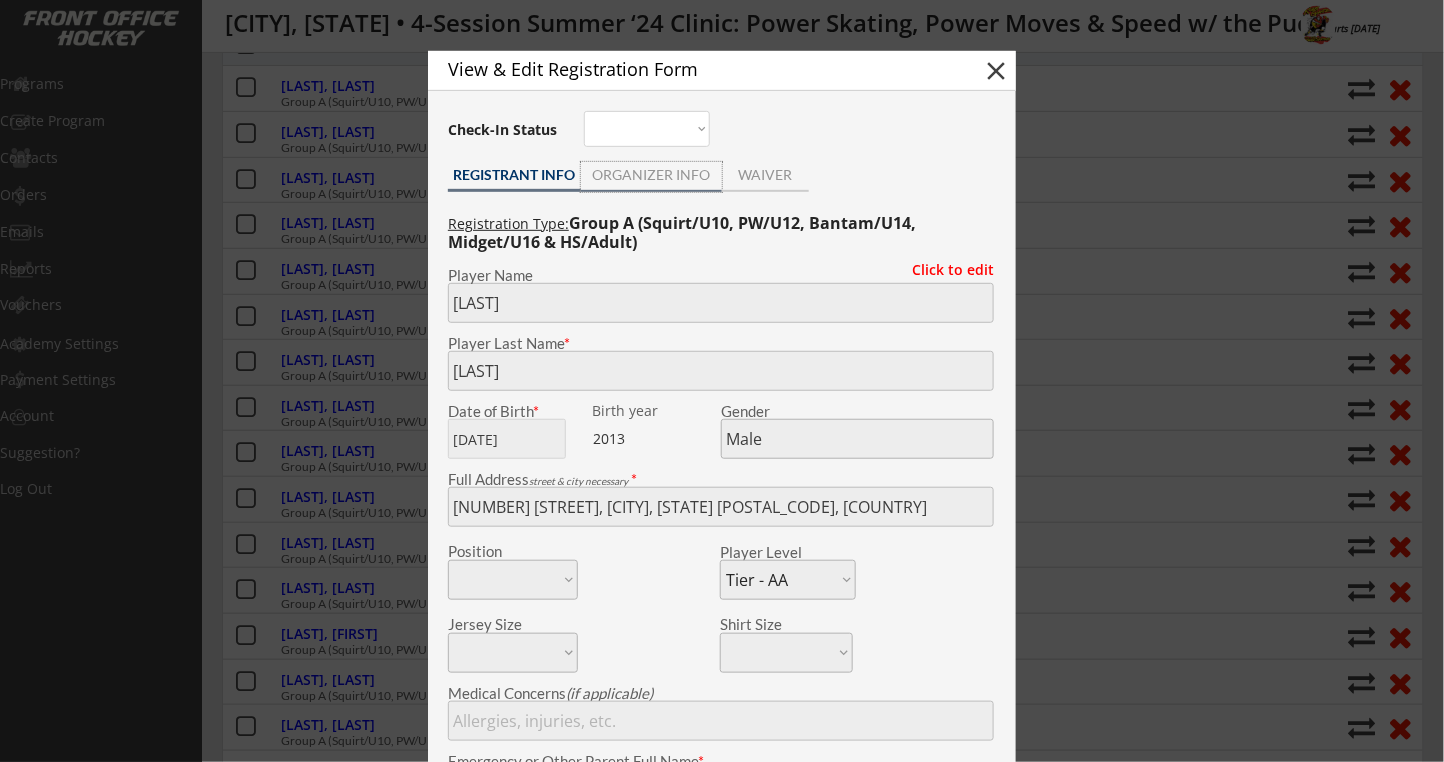 click on "ORGANIZER INFO" at bounding box center [651, 177] 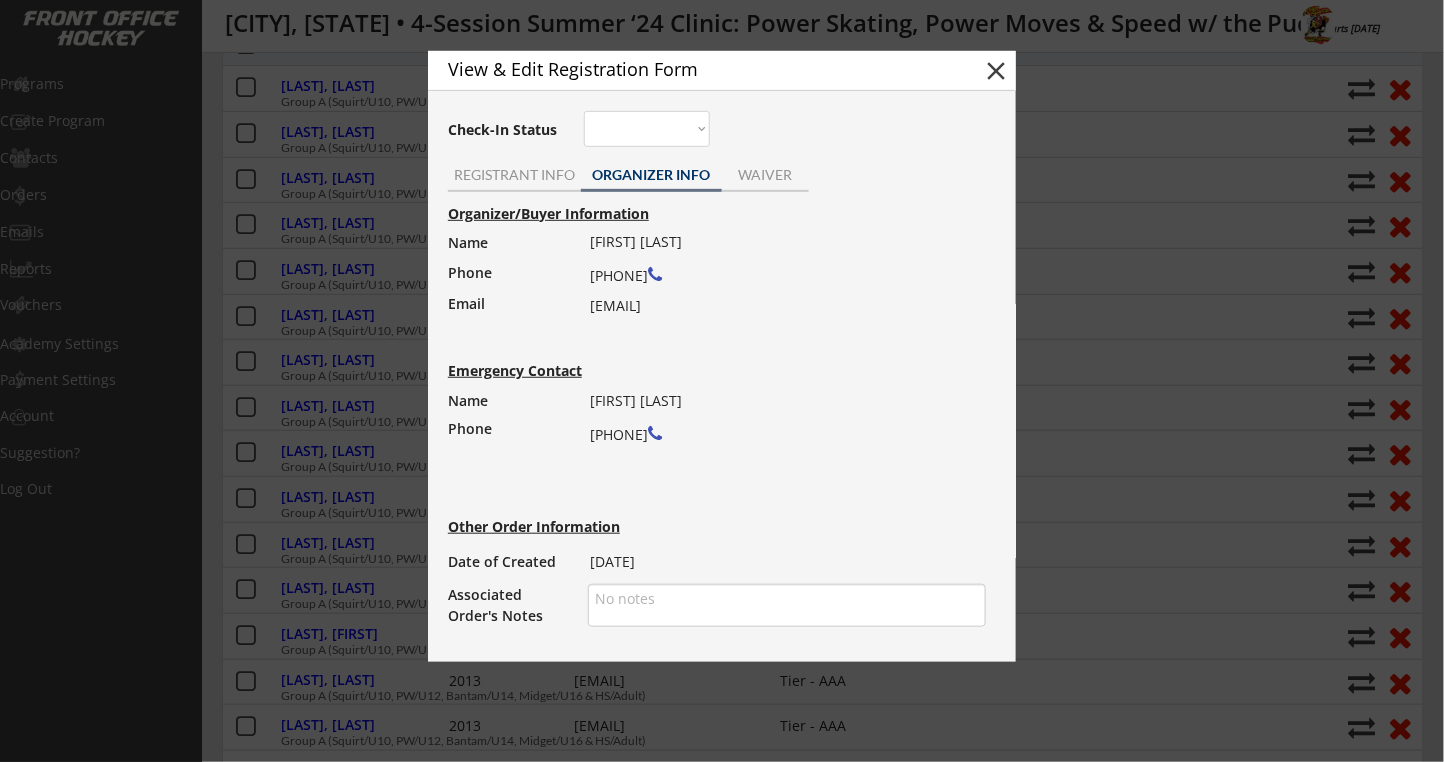 drag, startPoint x: 724, startPoint y: 311, endPoint x: 589, endPoint y: 308, distance: 135.03333 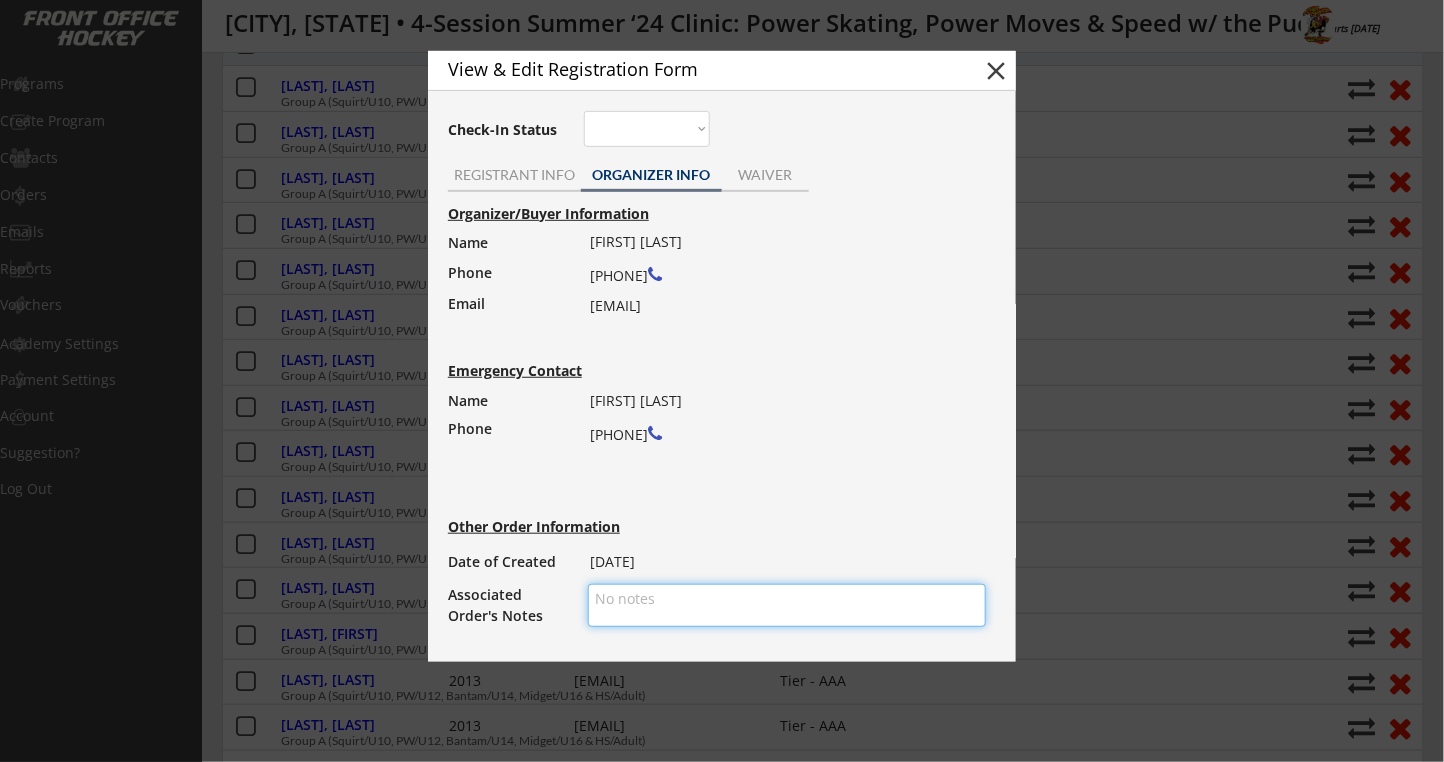 click on "close" at bounding box center [996, 71] 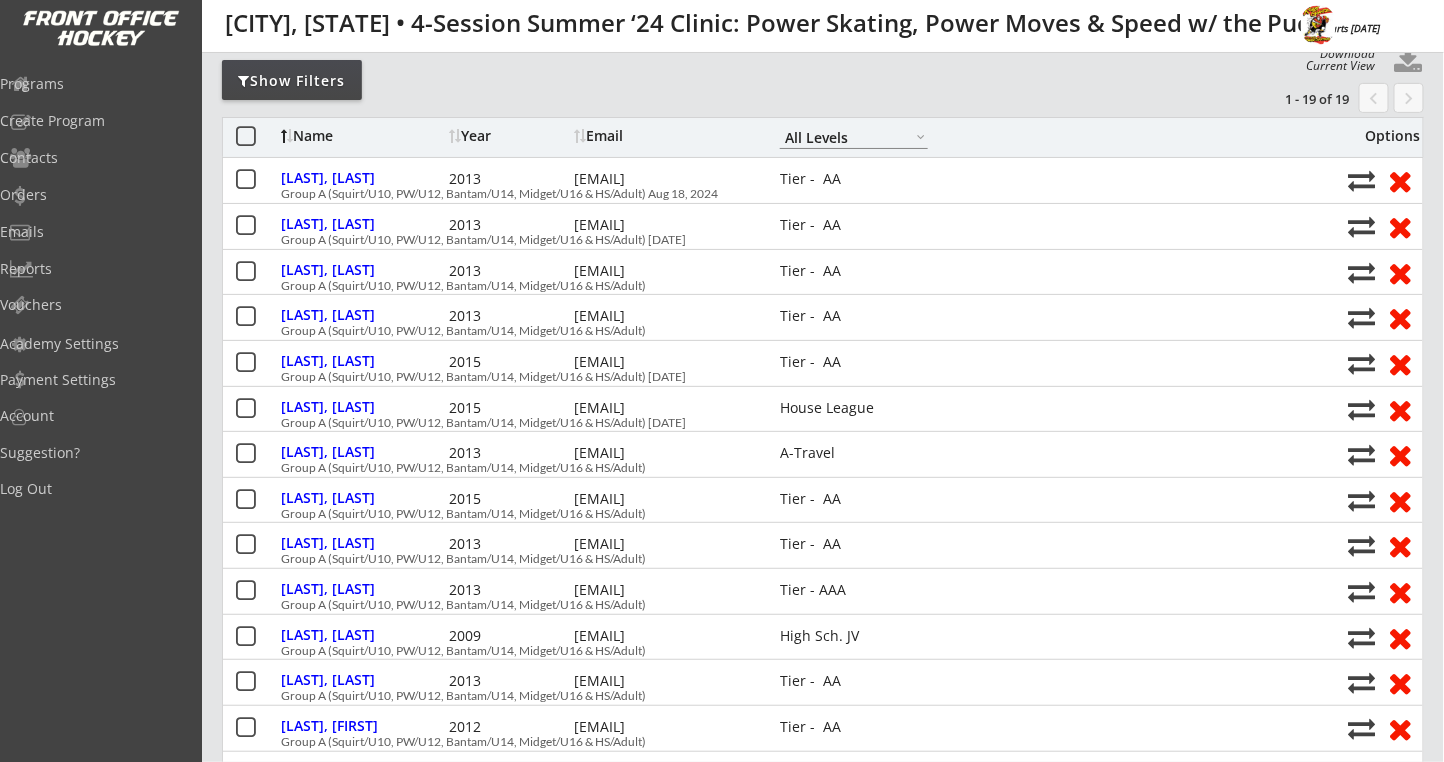 scroll, scrollTop: 0, scrollLeft: 0, axis: both 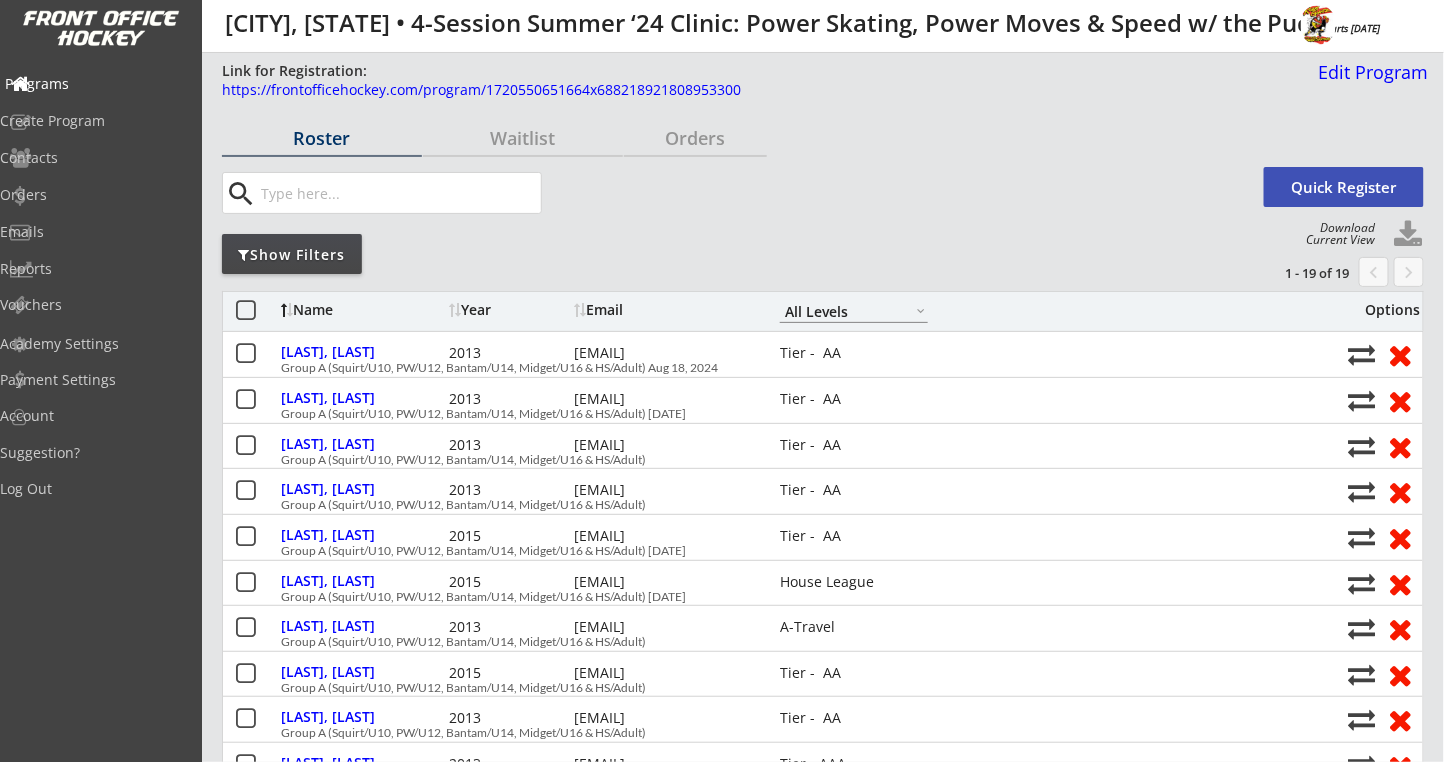 click on "Programs" at bounding box center (95, 84) 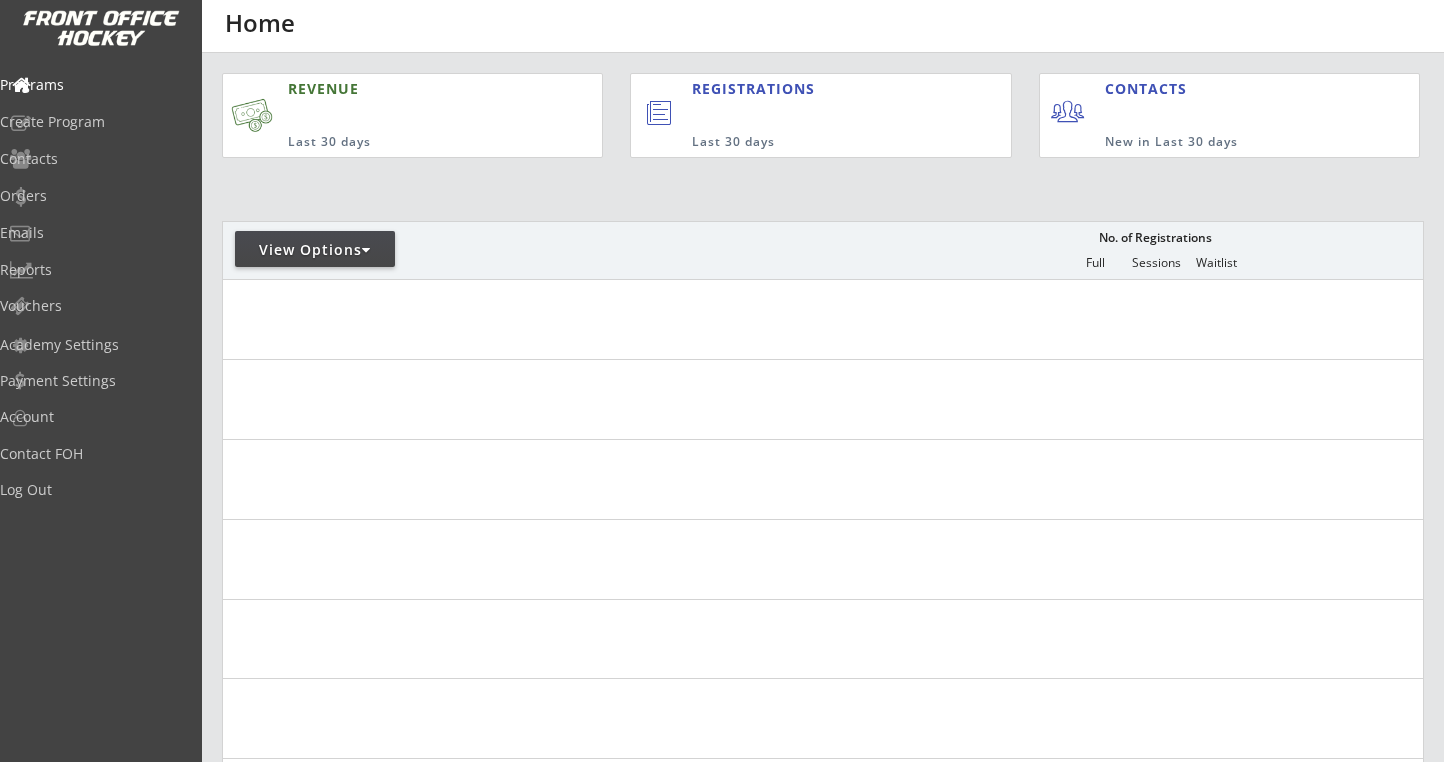 scroll, scrollTop: 0, scrollLeft: 0, axis: both 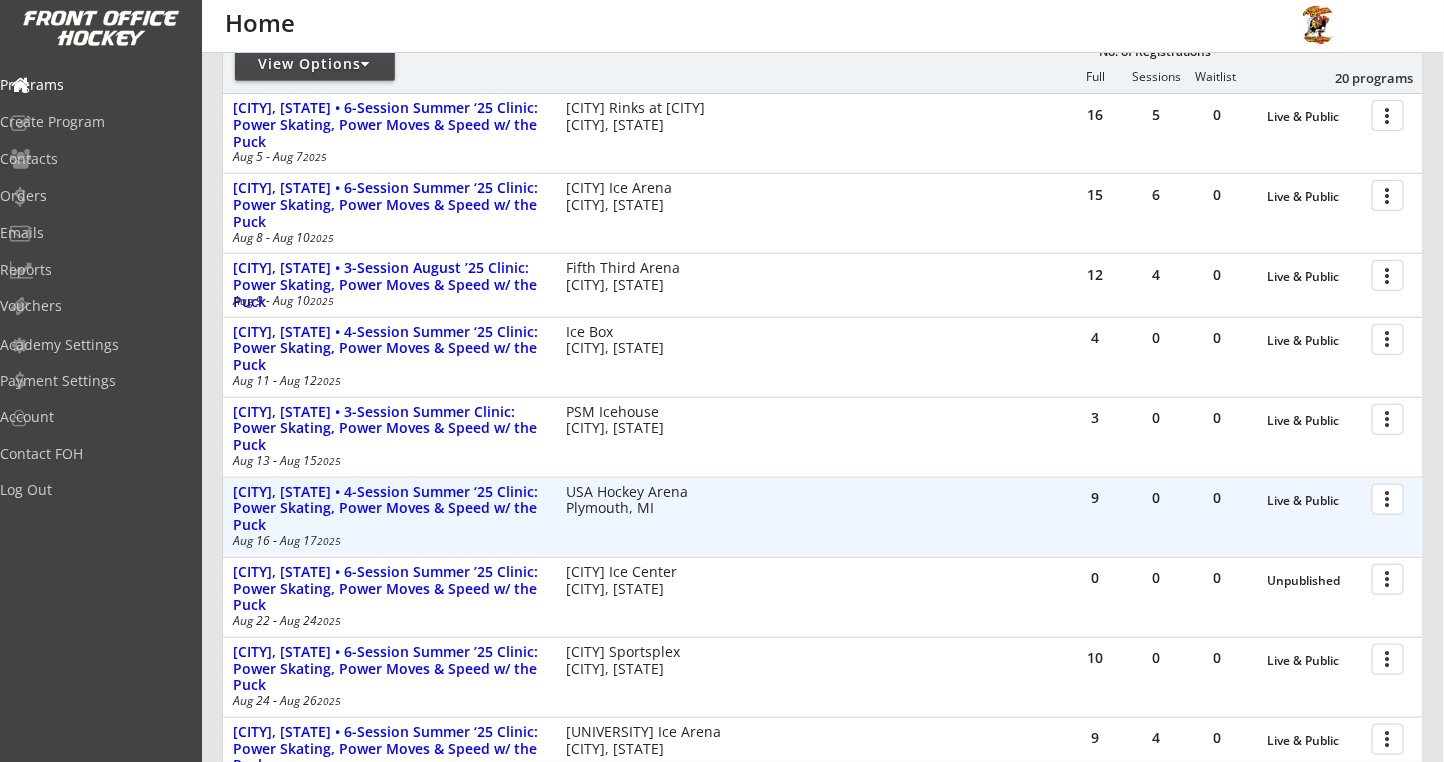 click at bounding box center (1391, 498) 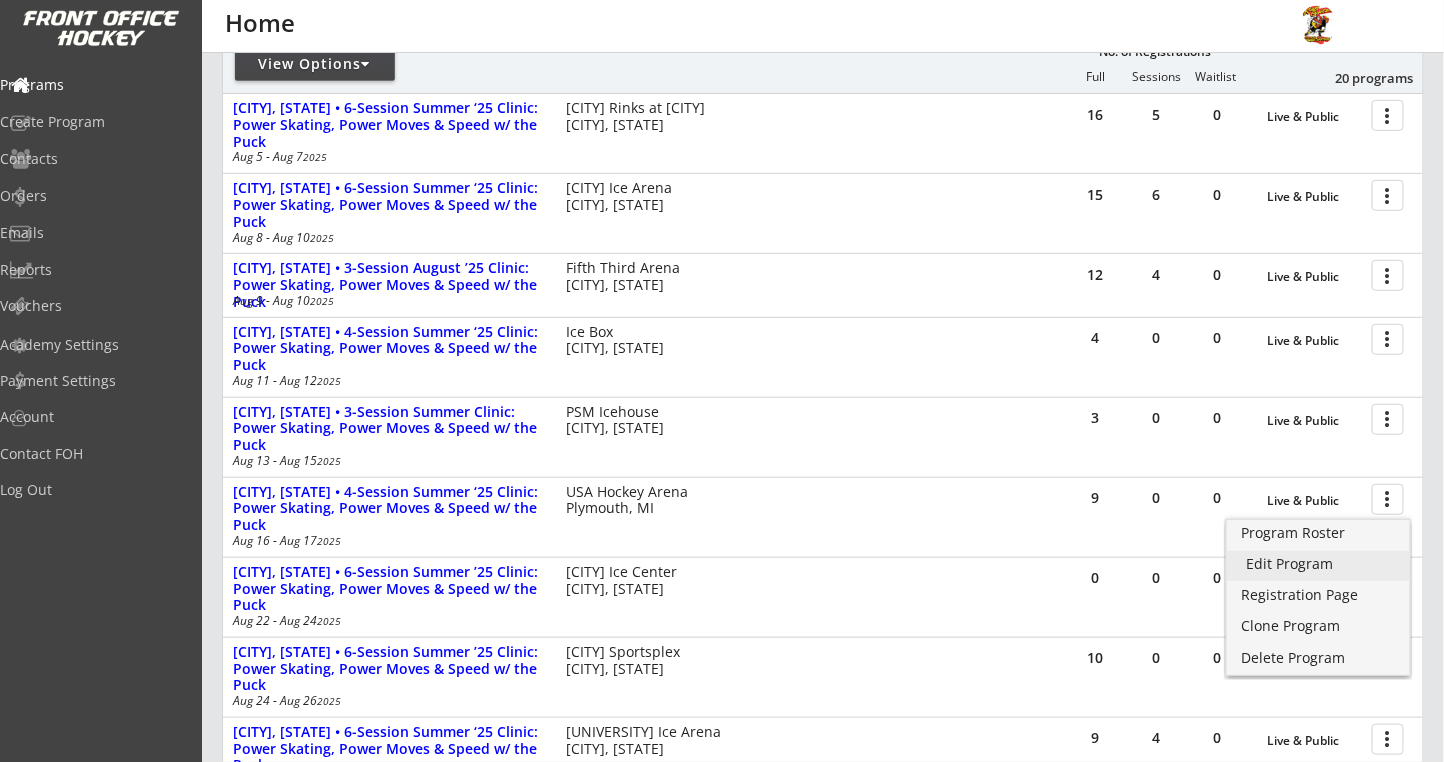 click on "Edit Program" at bounding box center (1318, 564) 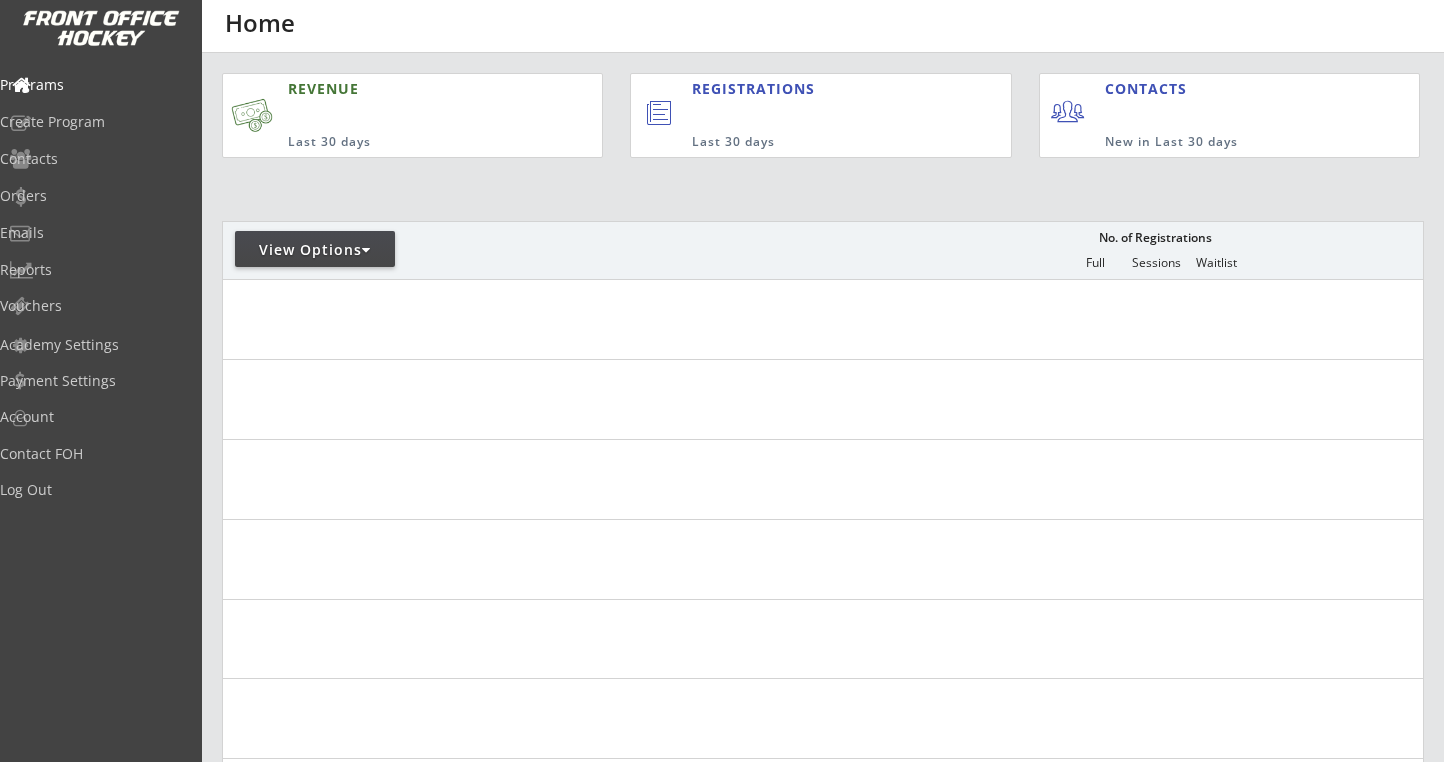 scroll, scrollTop: 0, scrollLeft: 0, axis: both 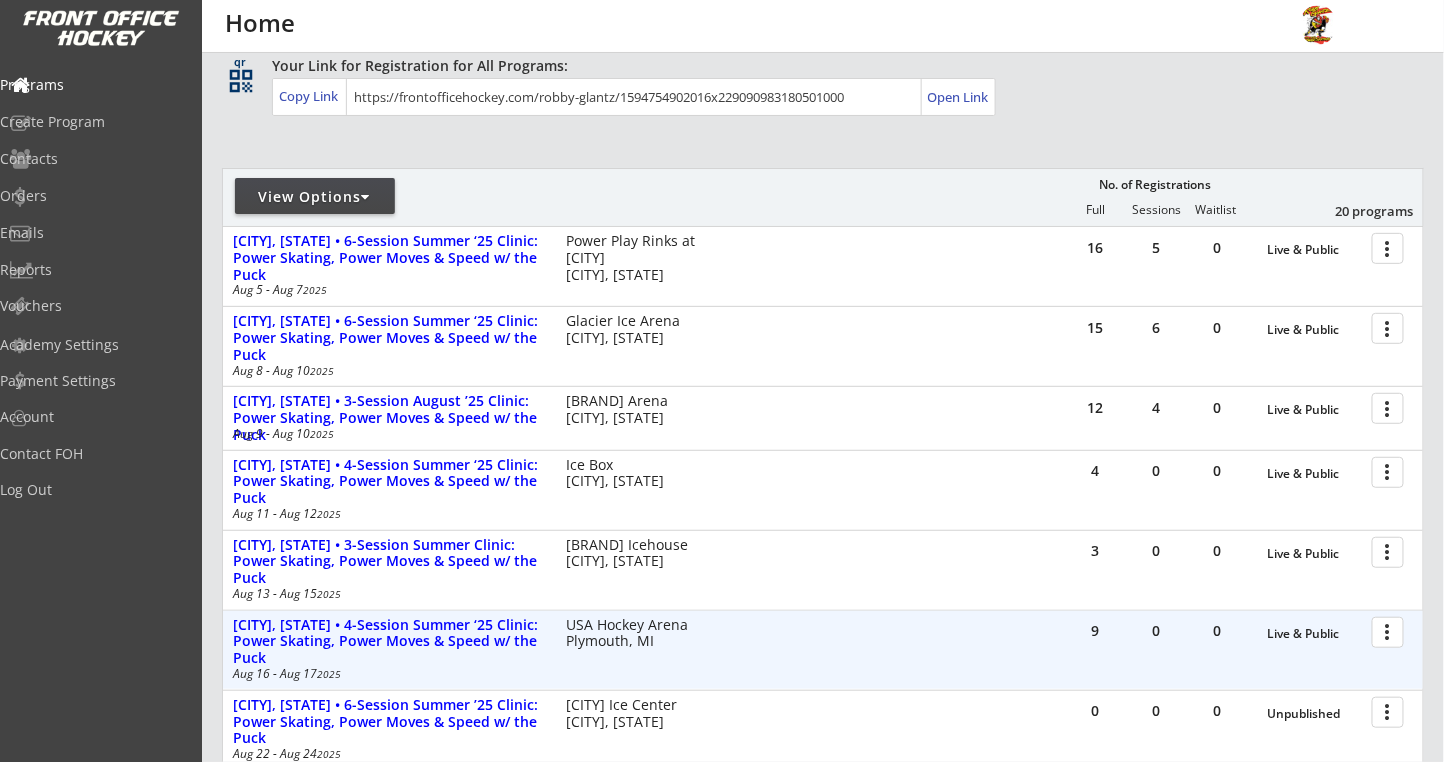 click at bounding box center (1391, 631) 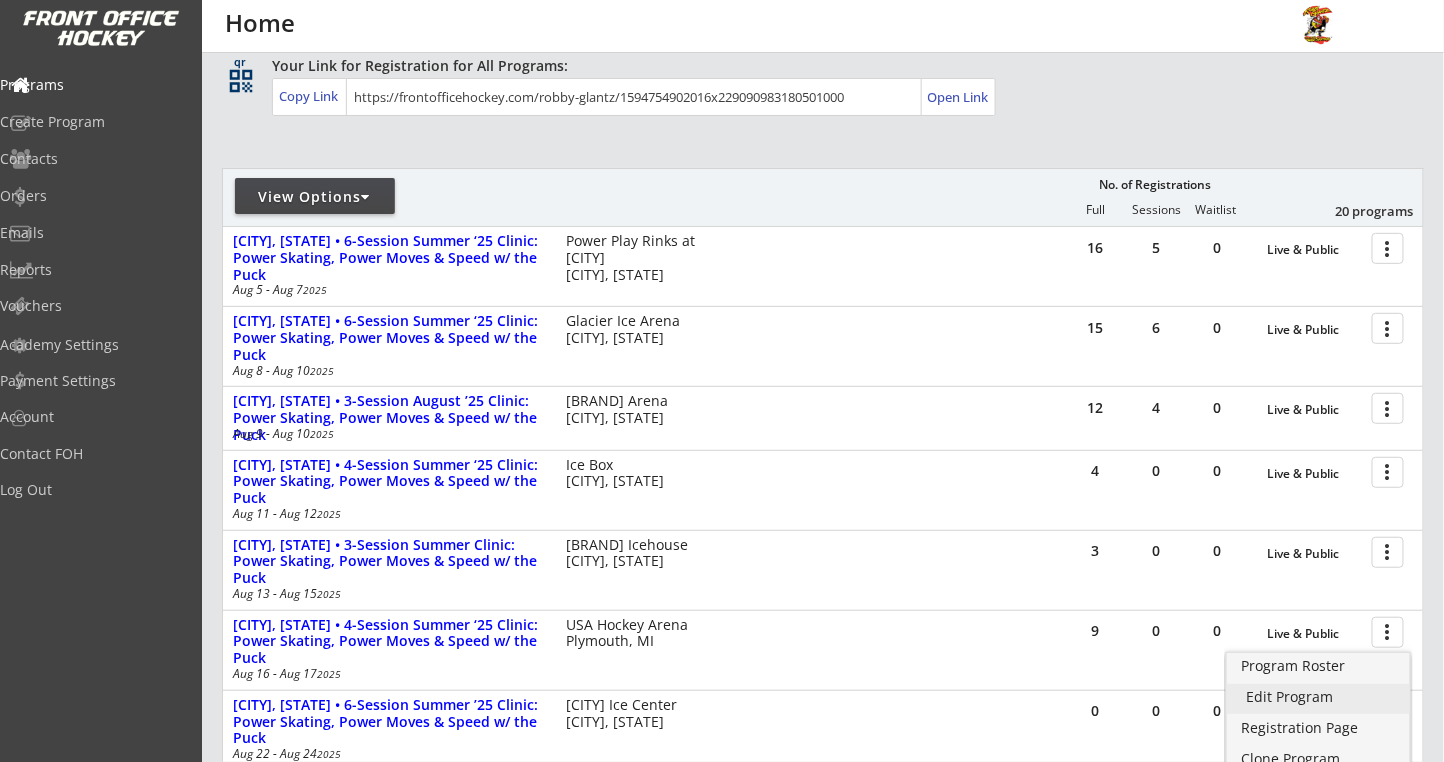 click on "Edit Program" at bounding box center (1318, 697) 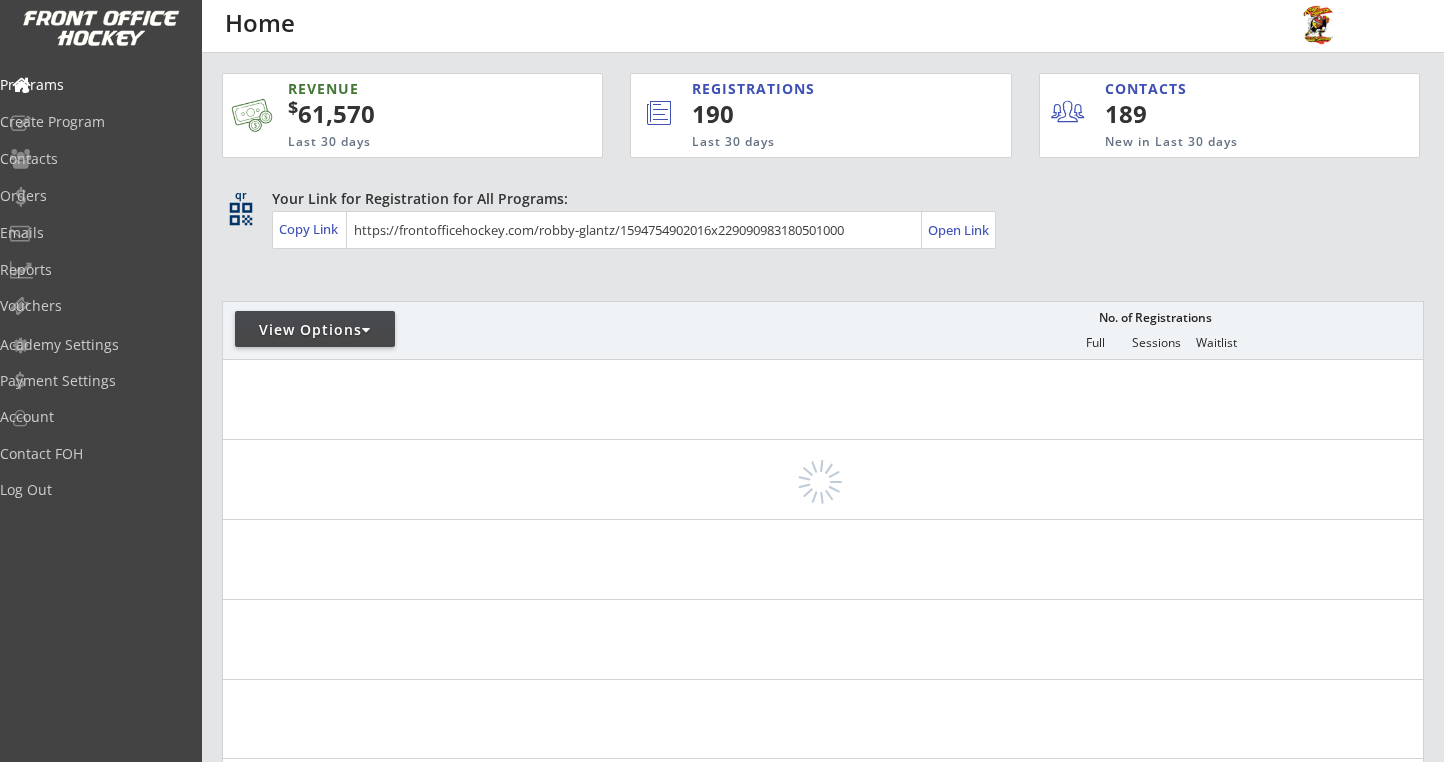 scroll, scrollTop: 0, scrollLeft: 0, axis: both 